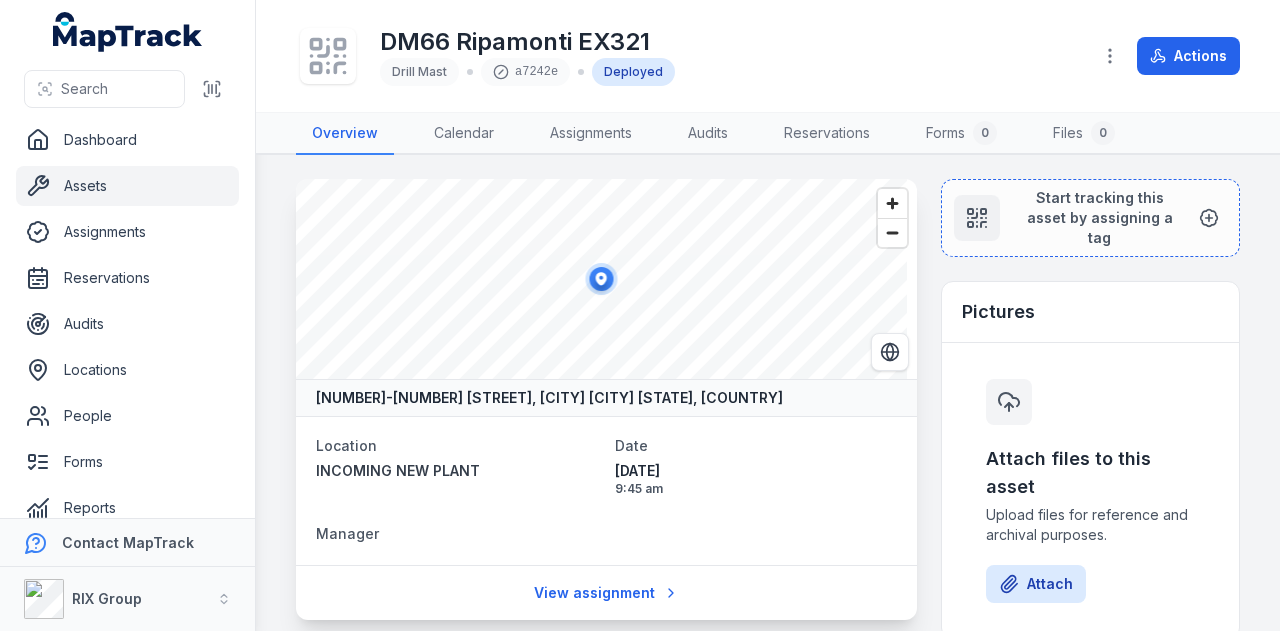 scroll, scrollTop: 0, scrollLeft: 0, axis: both 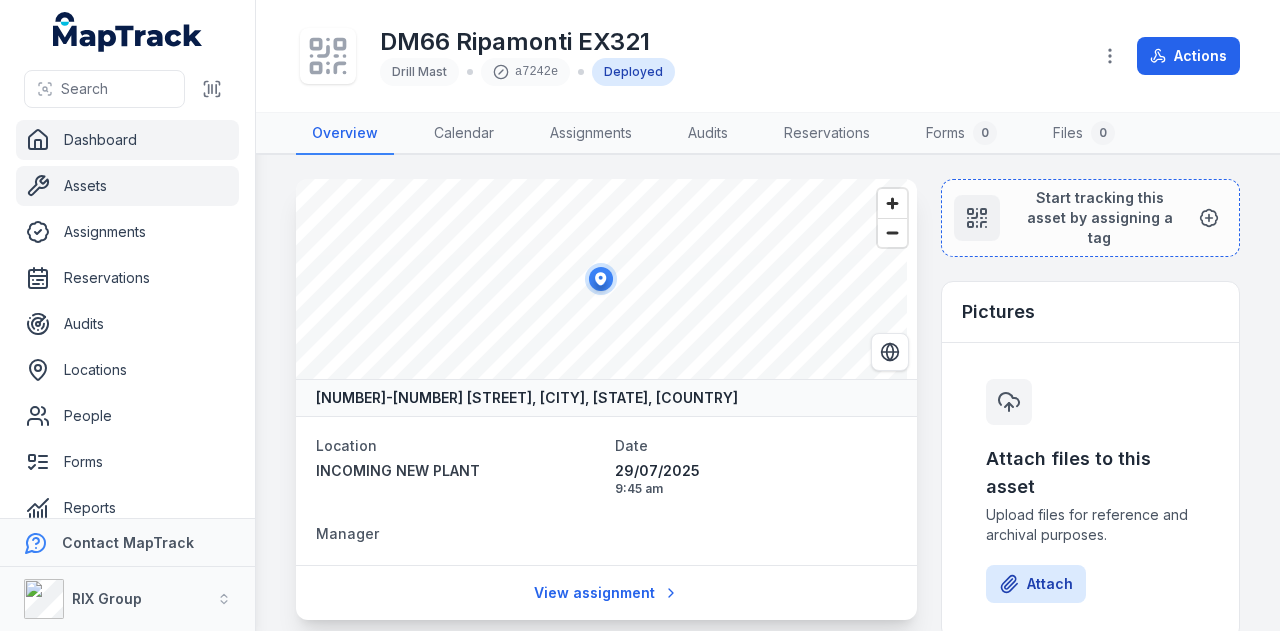 click on "Dashboard" at bounding box center [127, 140] 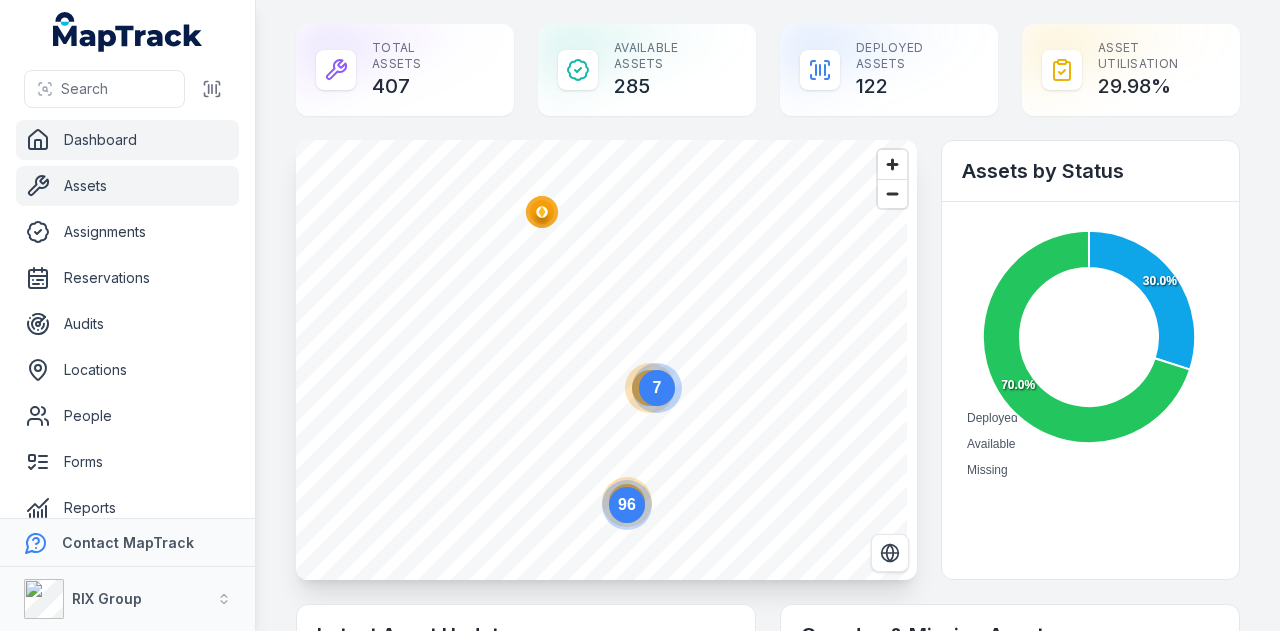 click on "Assets" at bounding box center (127, 186) 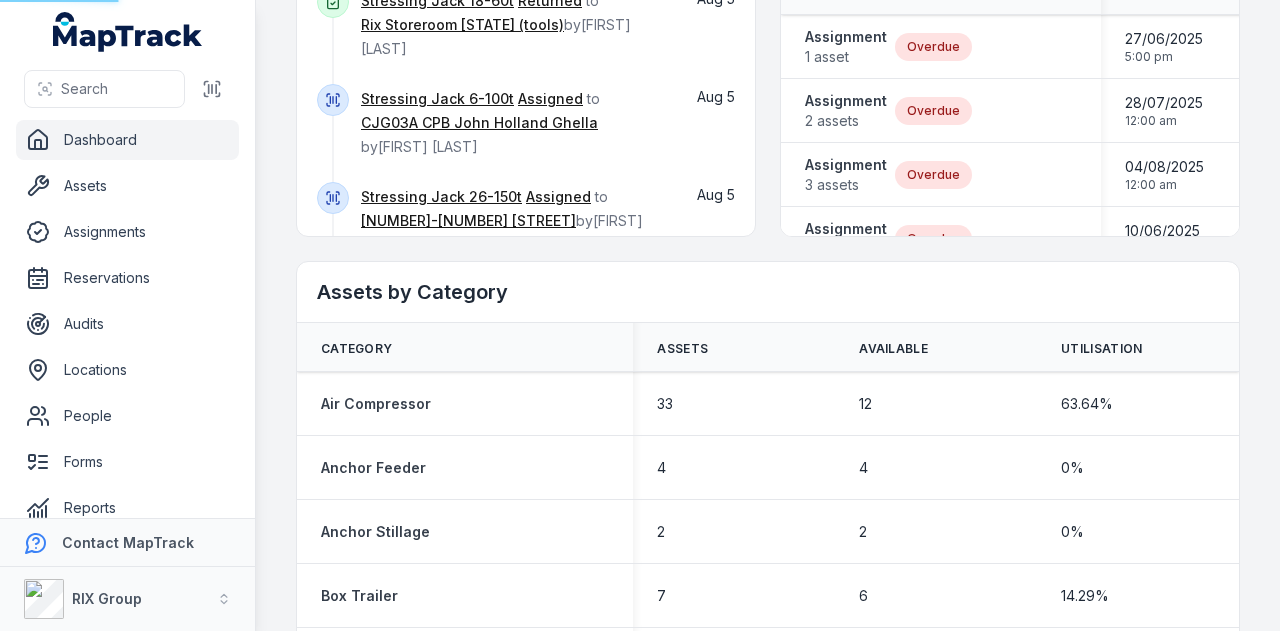 scroll, scrollTop: 1300, scrollLeft: 0, axis: vertical 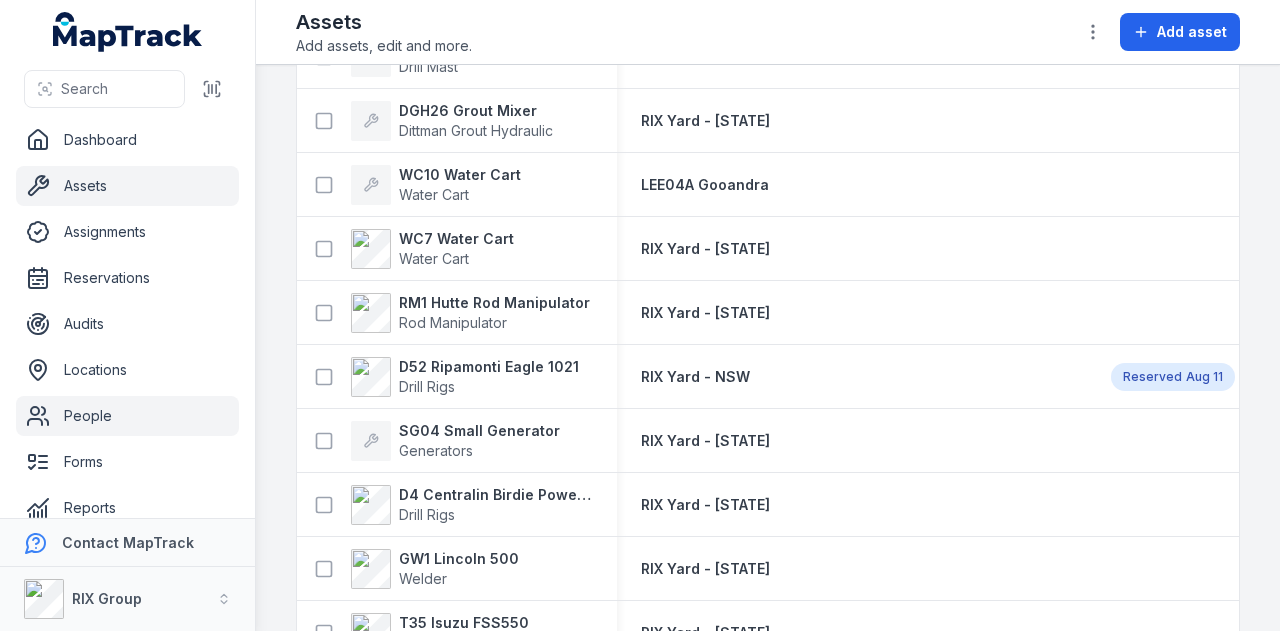 click on "People" at bounding box center (127, 416) 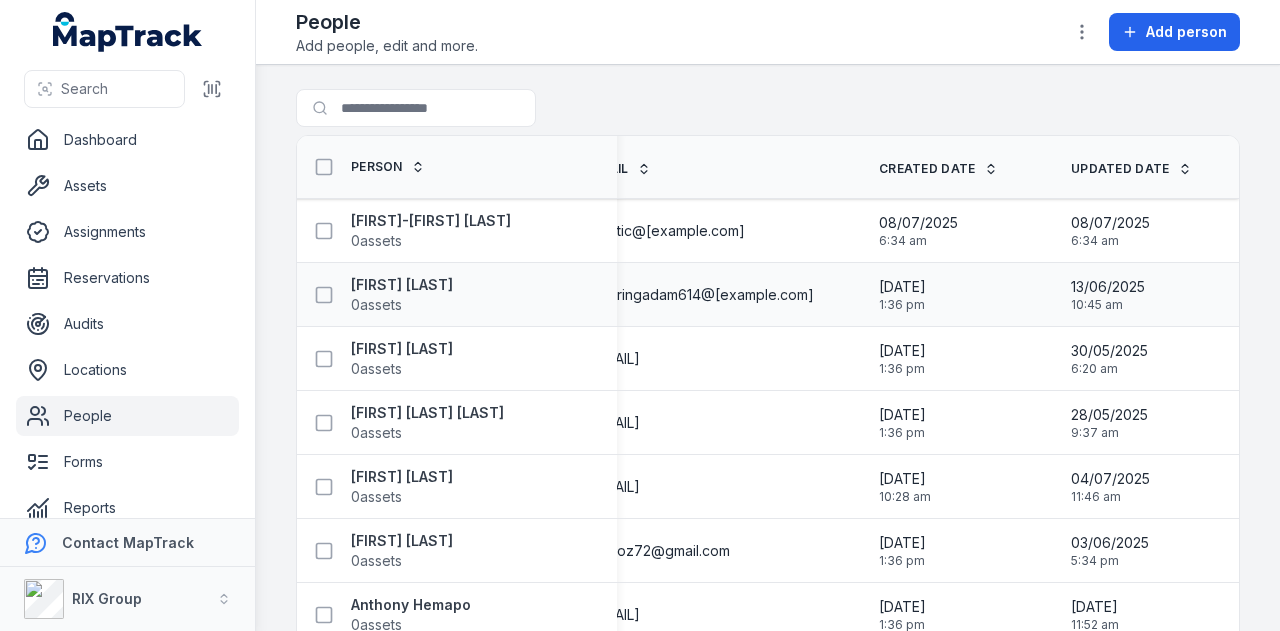 scroll, scrollTop: 0, scrollLeft: 0, axis: both 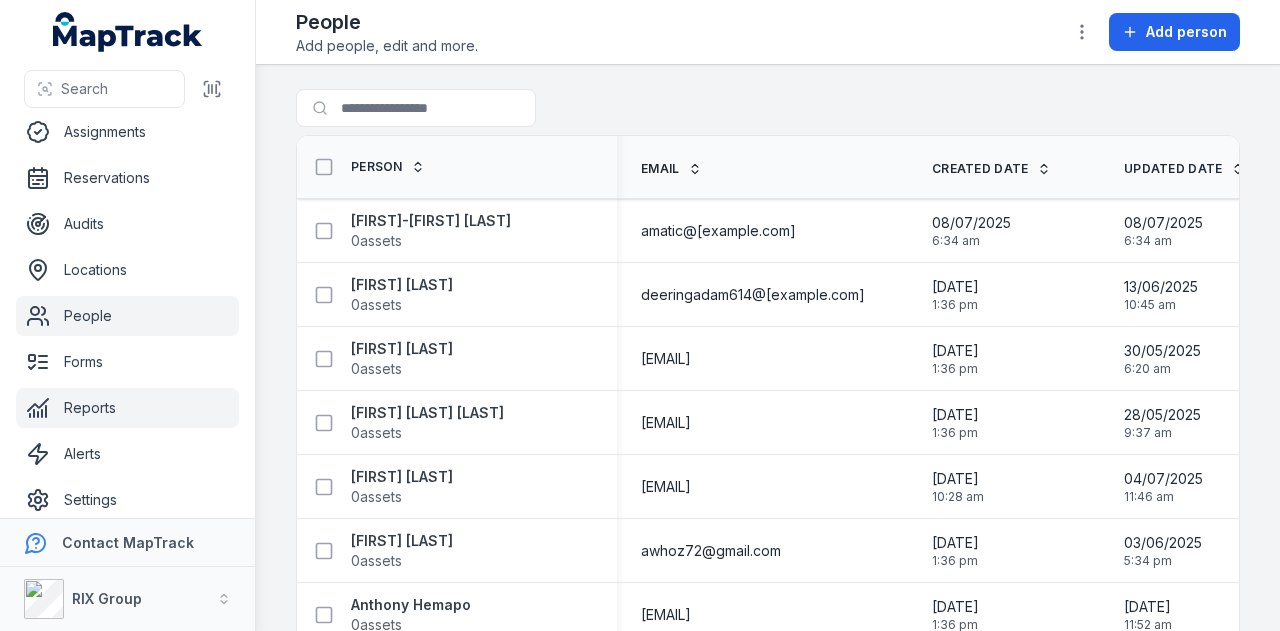 click on "Reports" at bounding box center [127, 408] 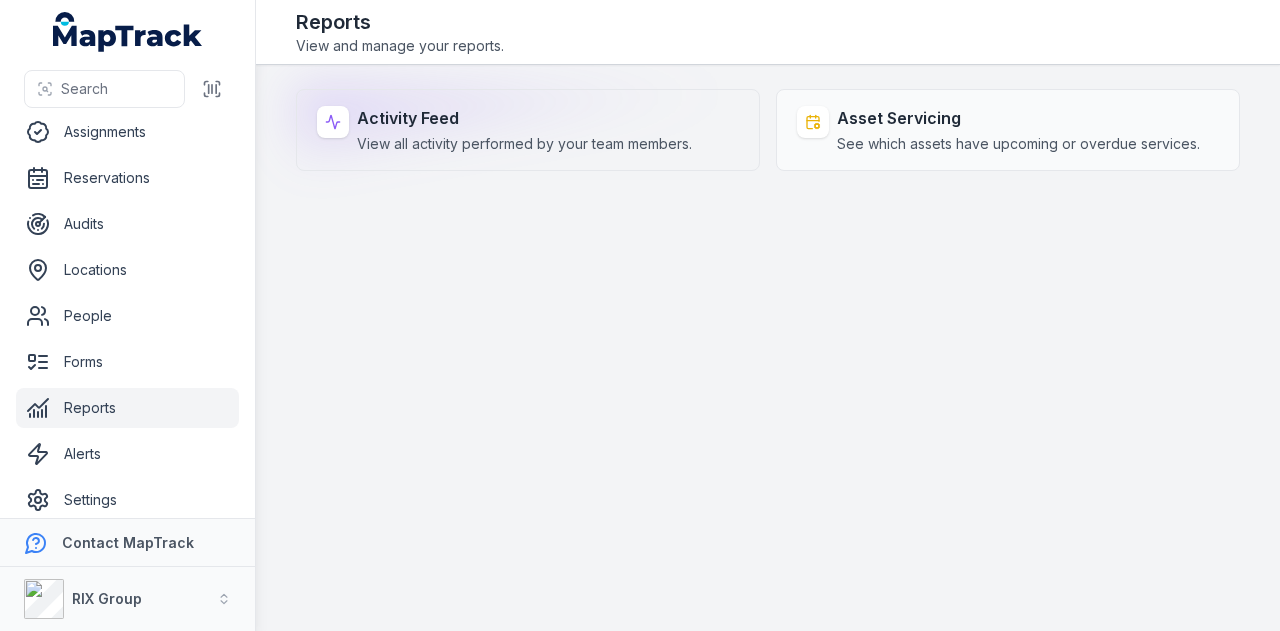 click on "Activity Feed" at bounding box center (524, 118) 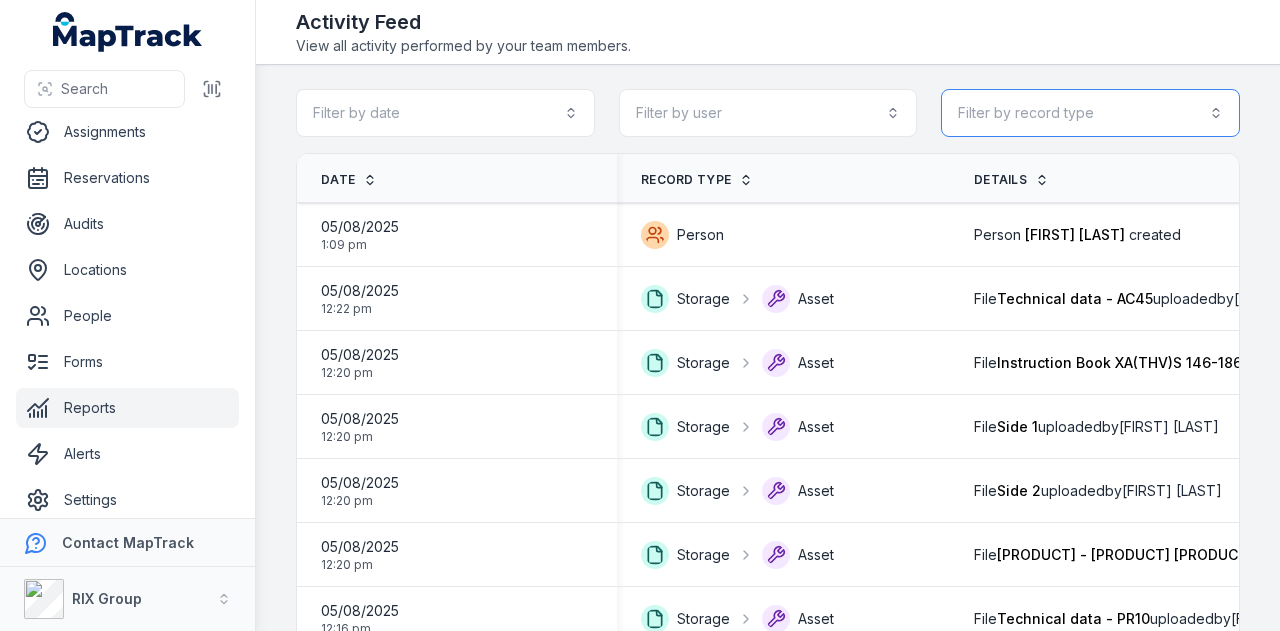 click on "Filter by record type" at bounding box center (1090, 113) 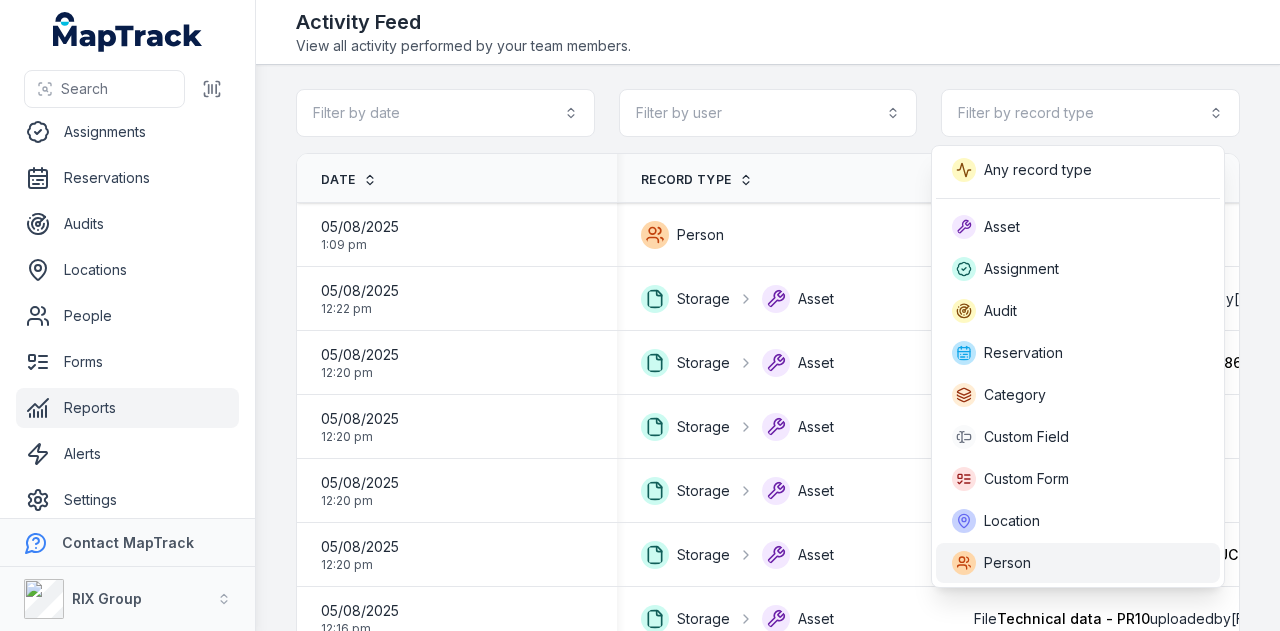 click on "Person" at bounding box center [1078, 563] 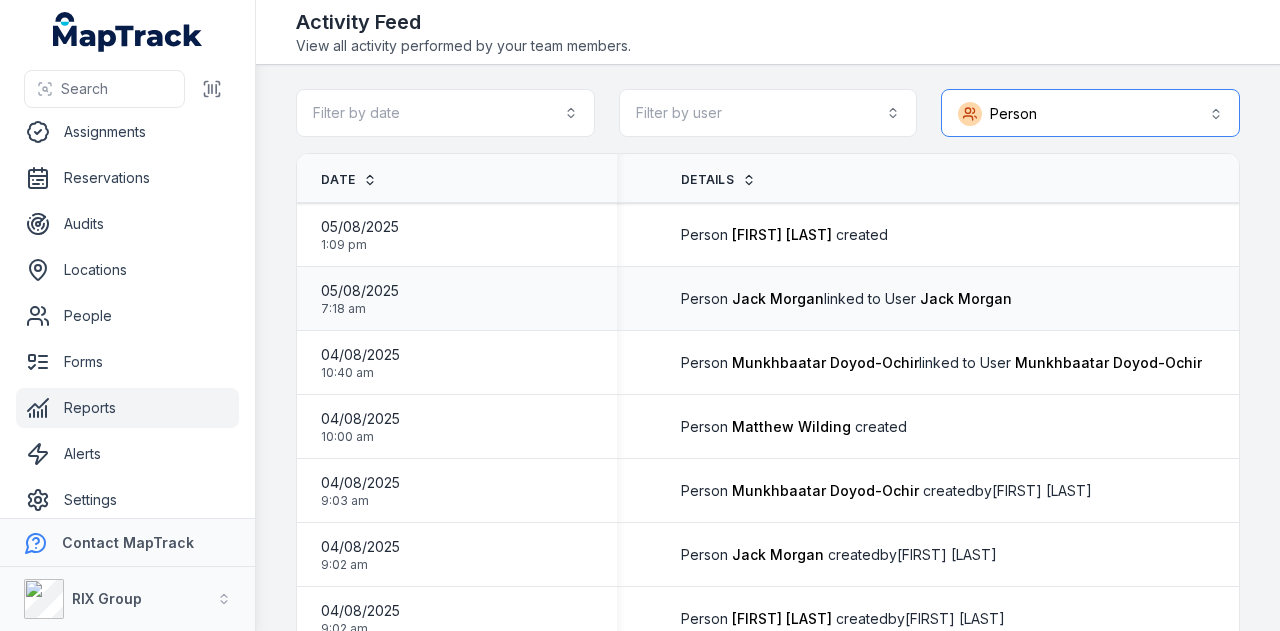 scroll, scrollTop: 0, scrollLeft: 0, axis: both 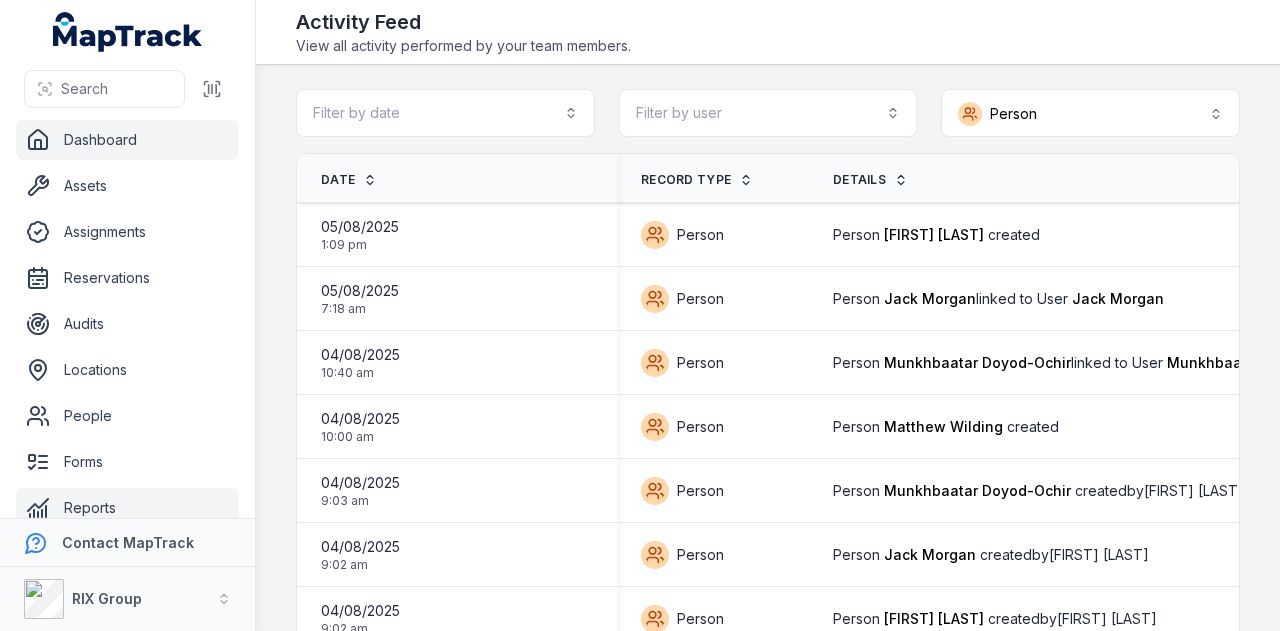 click on "Dashboard" at bounding box center (127, 140) 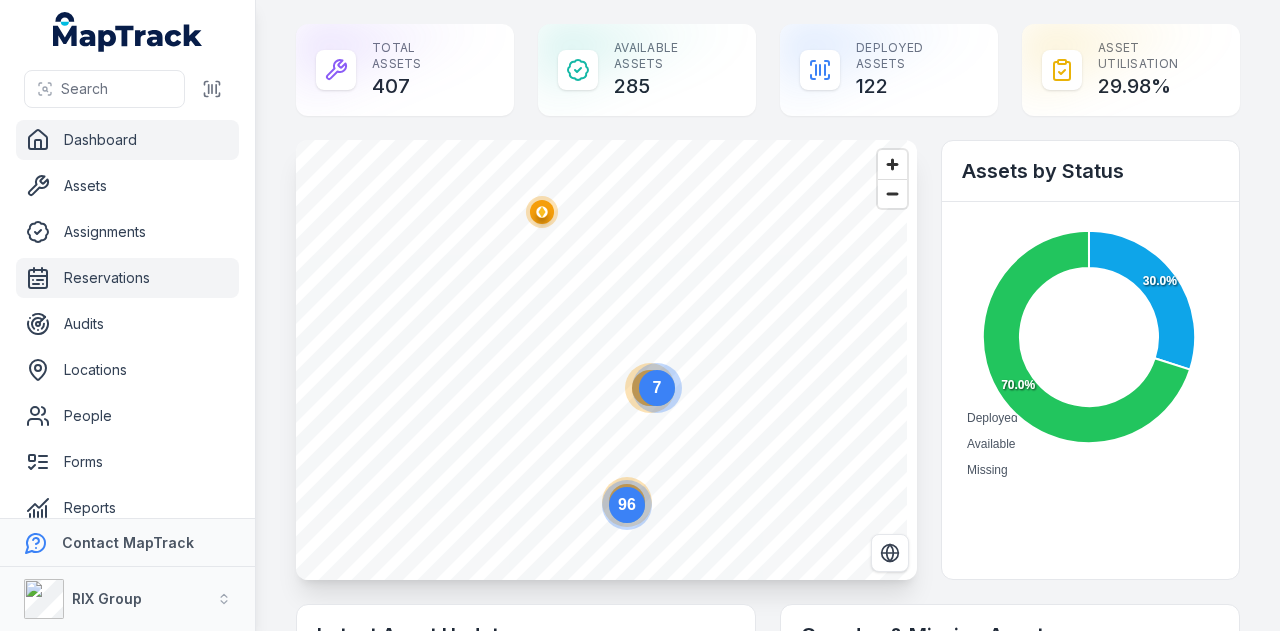 scroll, scrollTop: 113, scrollLeft: 0, axis: vertical 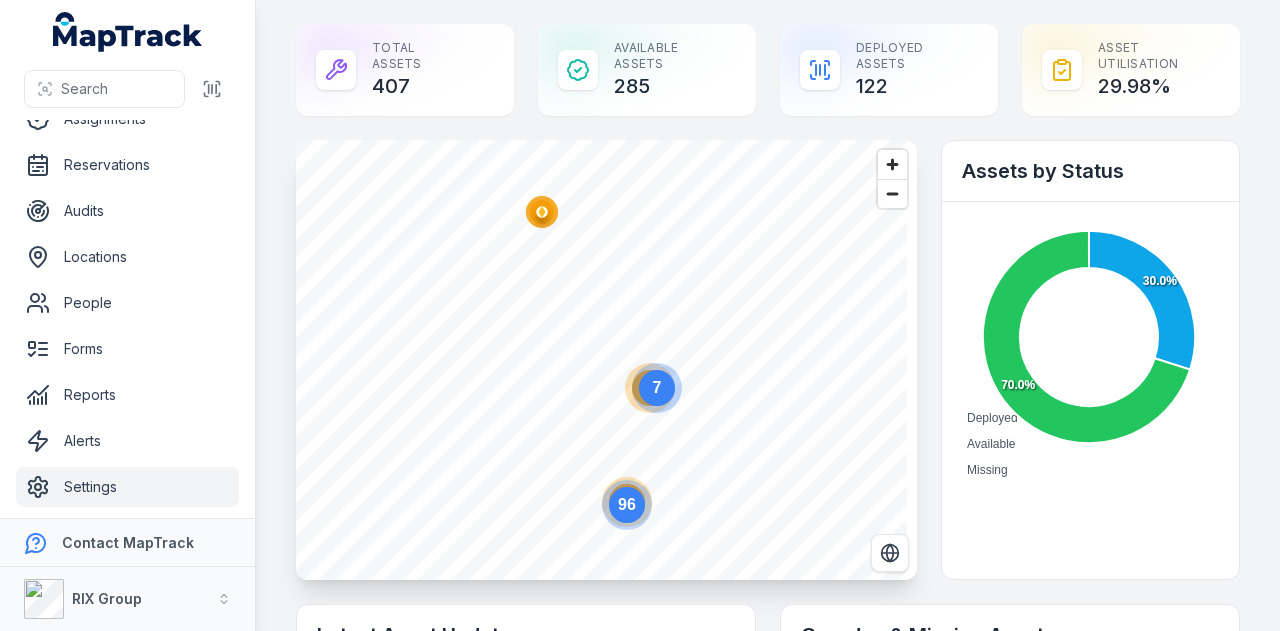 click on "Settings" at bounding box center (127, 487) 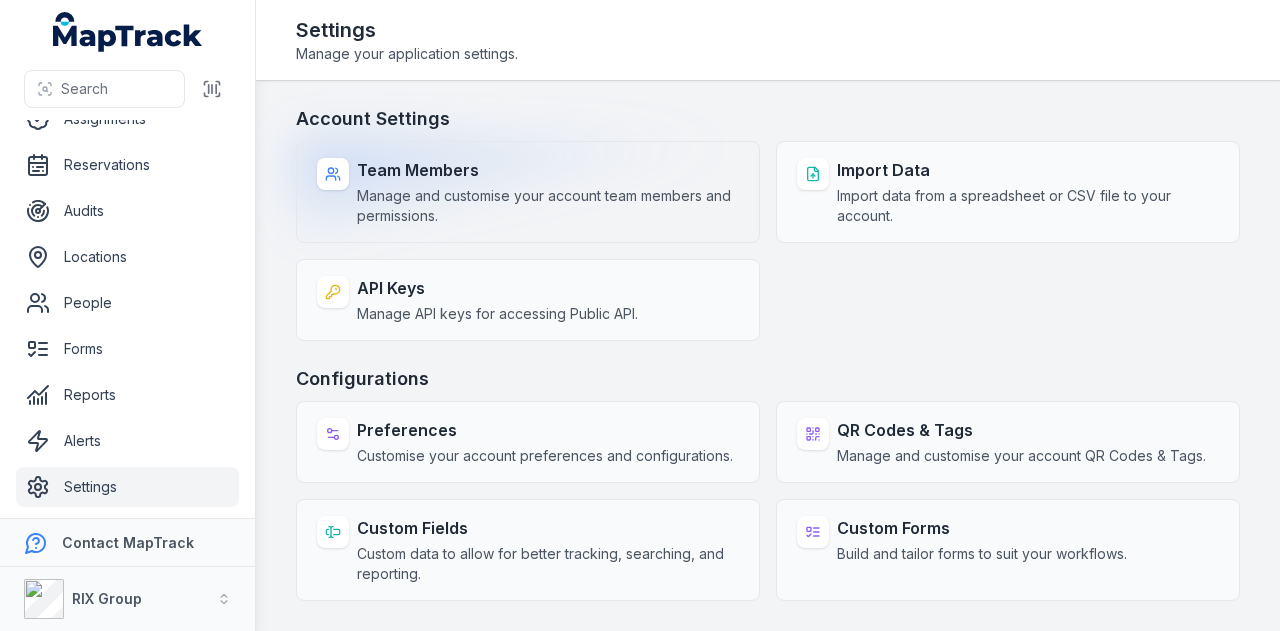 click on "Manage and customise your account team members and permissions." at bounding box center (548, 206) 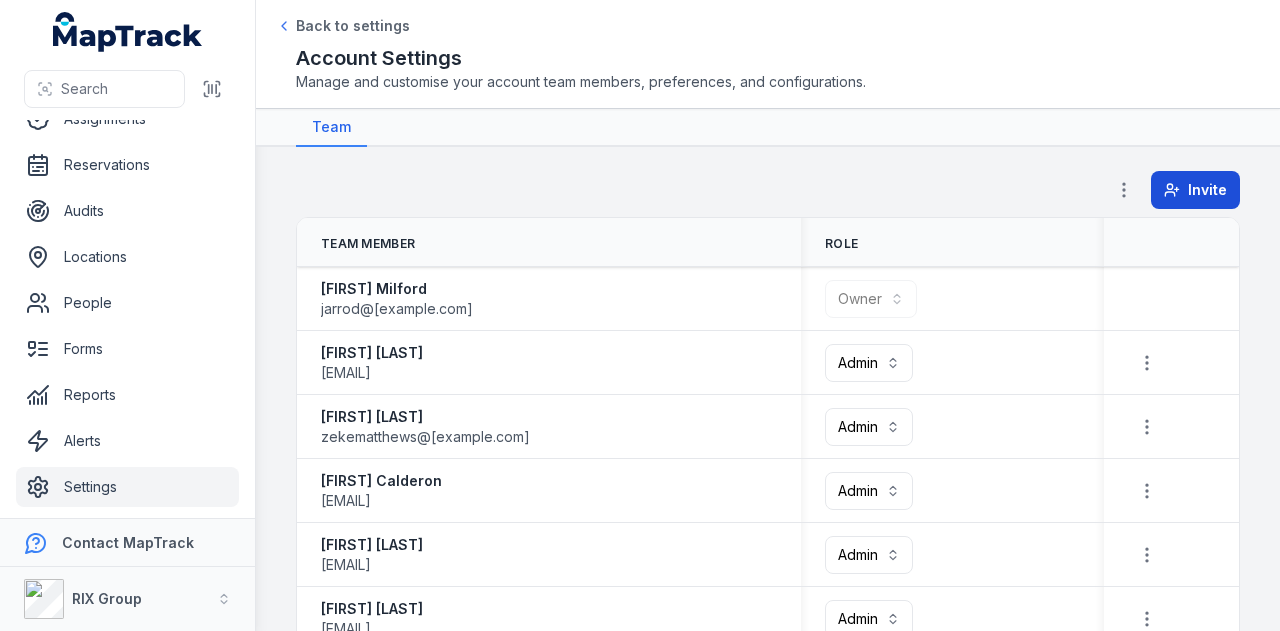 click on "Invite" at bounding box center [1207, 190] 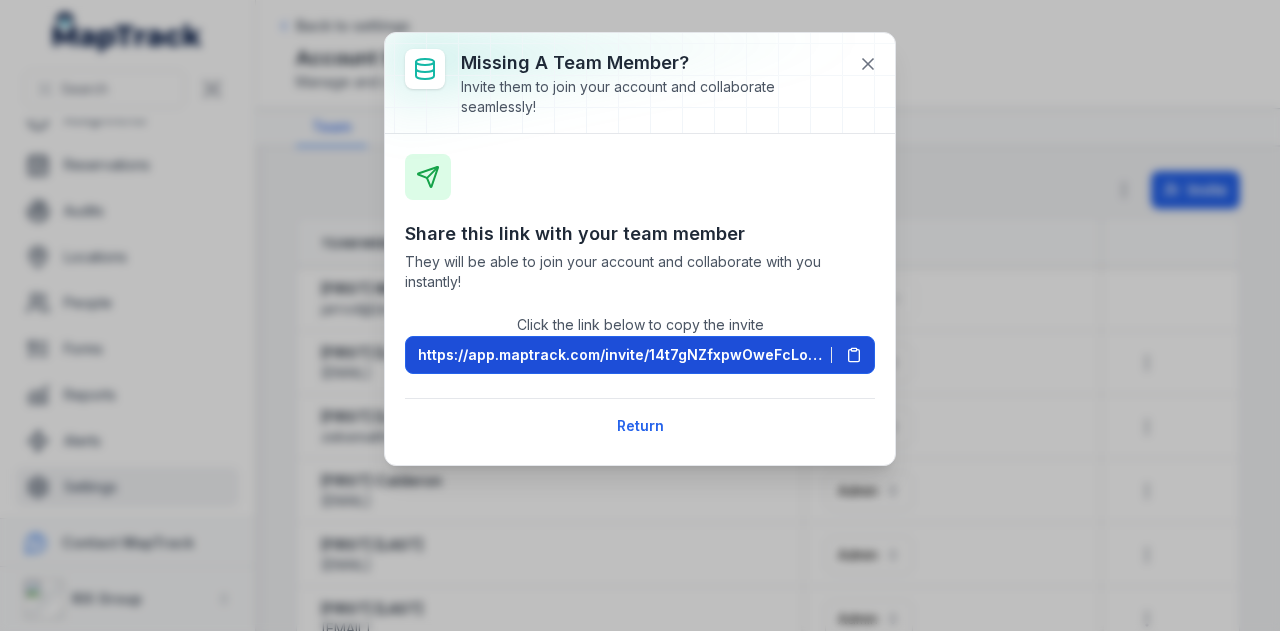 click 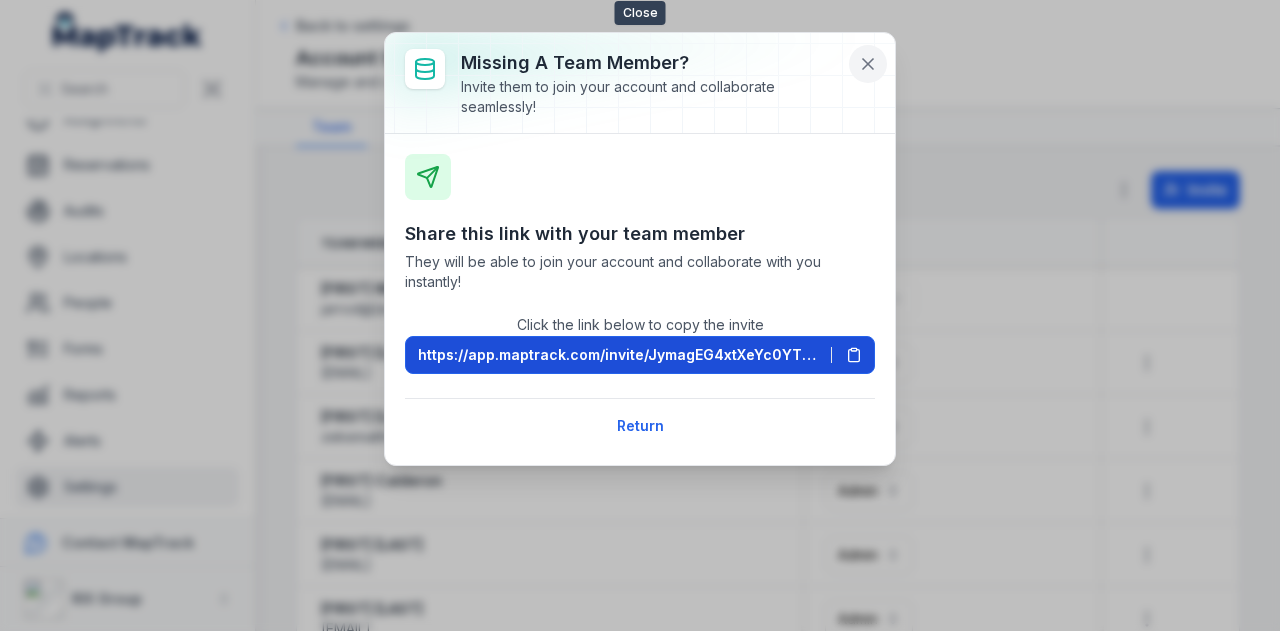 click 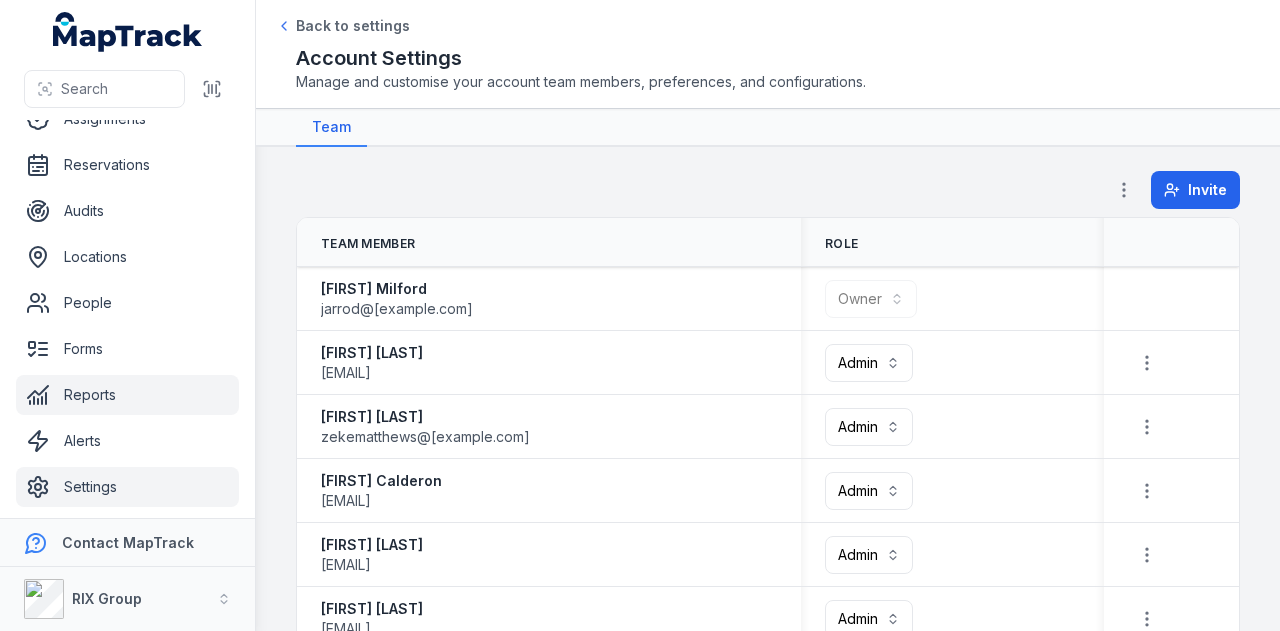 click on "Reports" at bounding box center [127, 395] 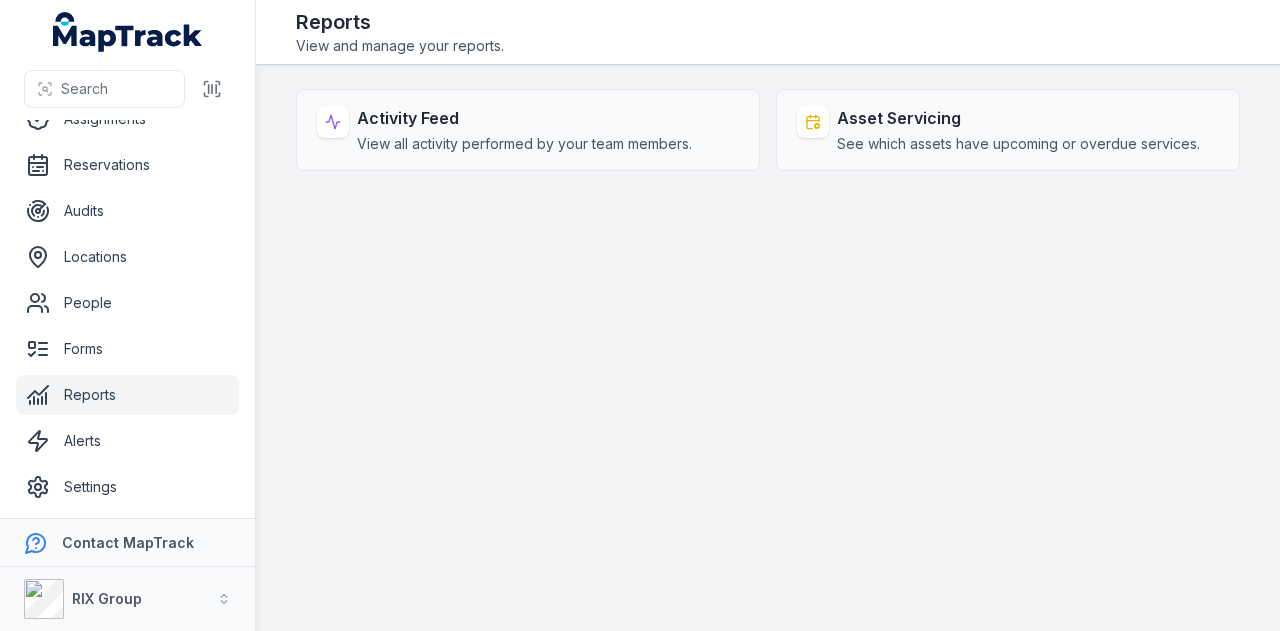 scroll, scrollTop: 0, scrollLeft: 0, axis: both 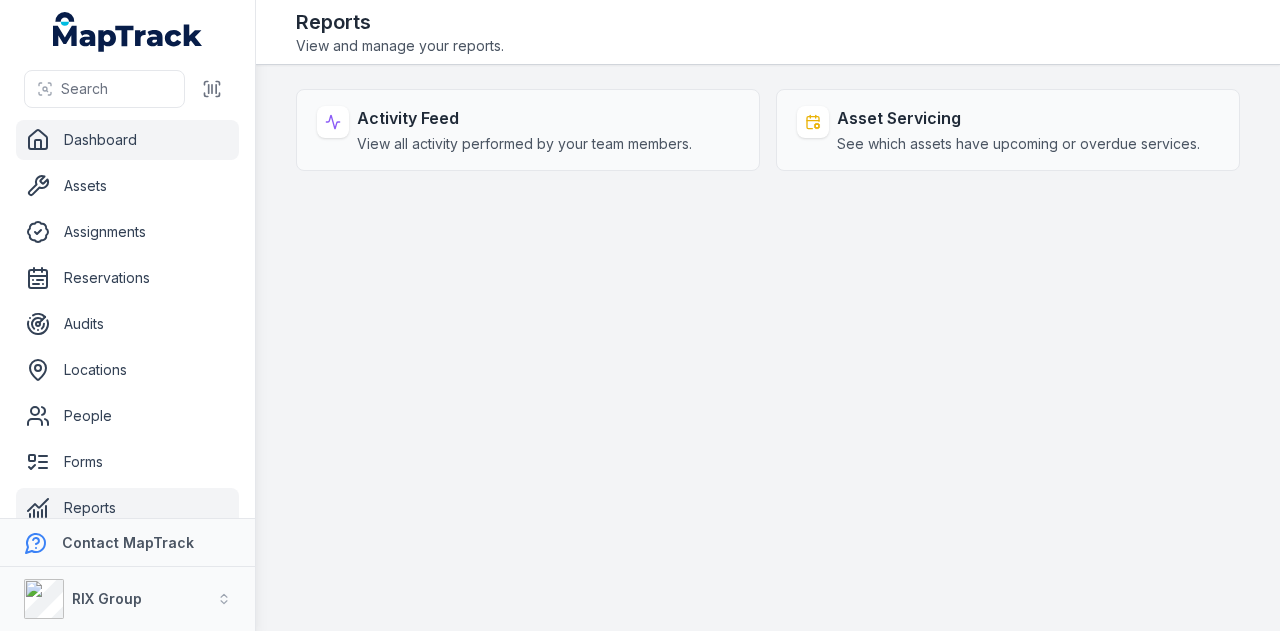 click on "Dashboard" at bounding box center (127, 140) 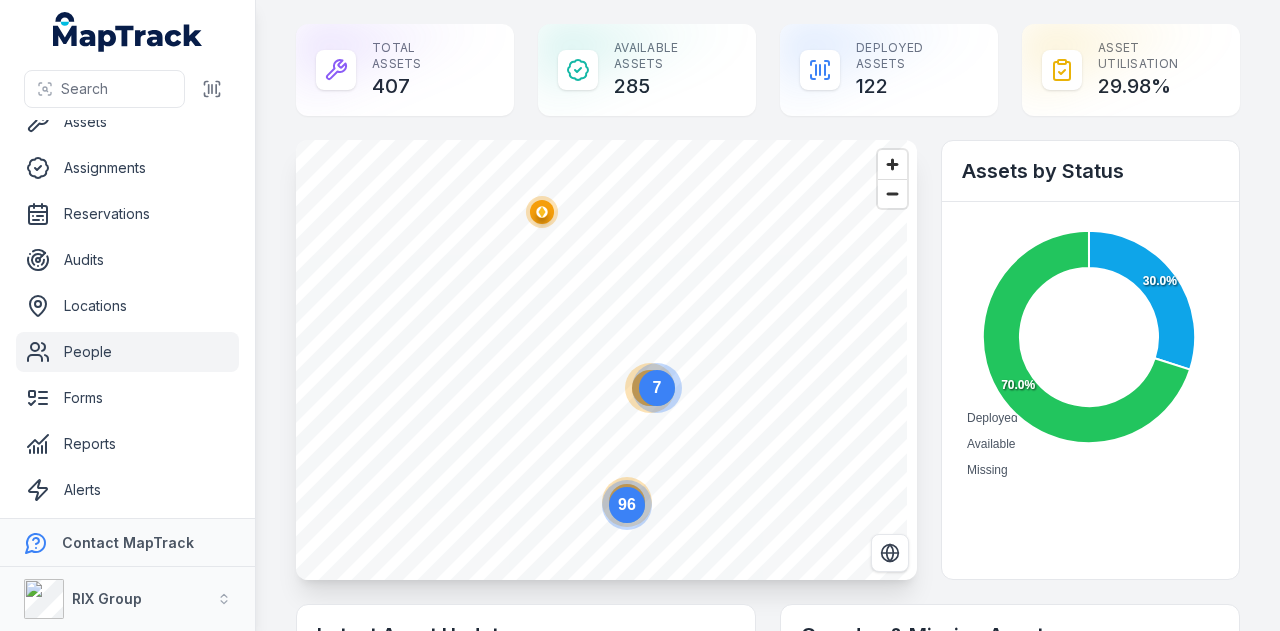 scroll, scrollTop: 113, scrollLeft: 0, axis: vertical 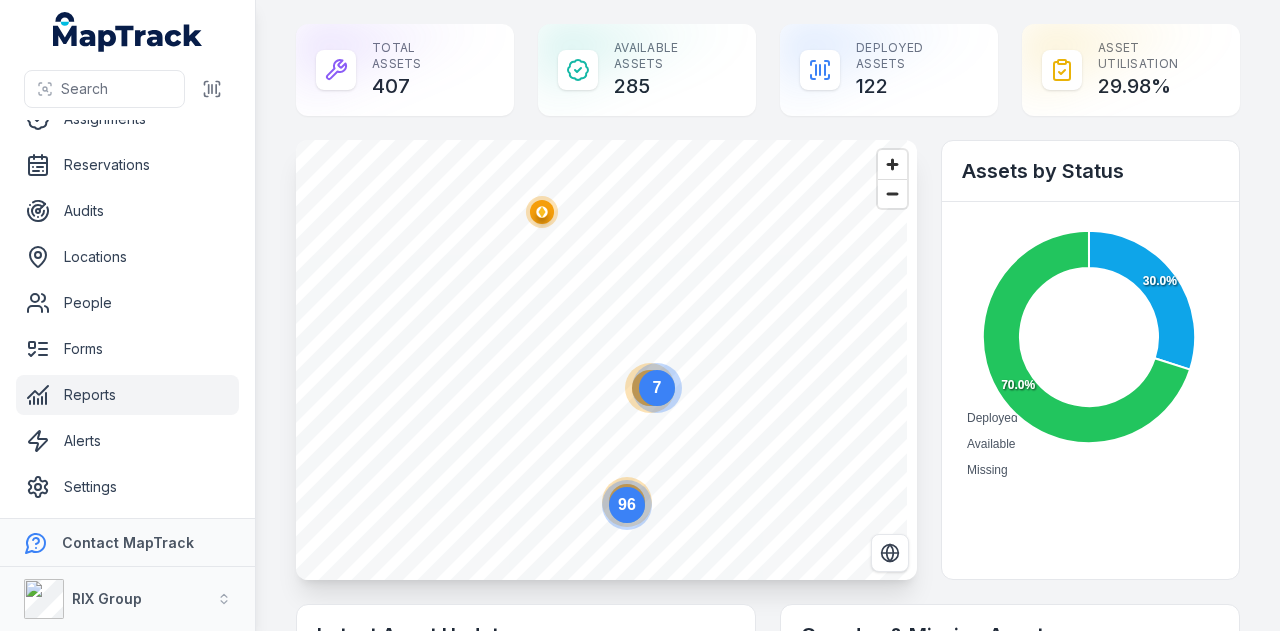 click on "Reports" at bounding box center [127, 395] 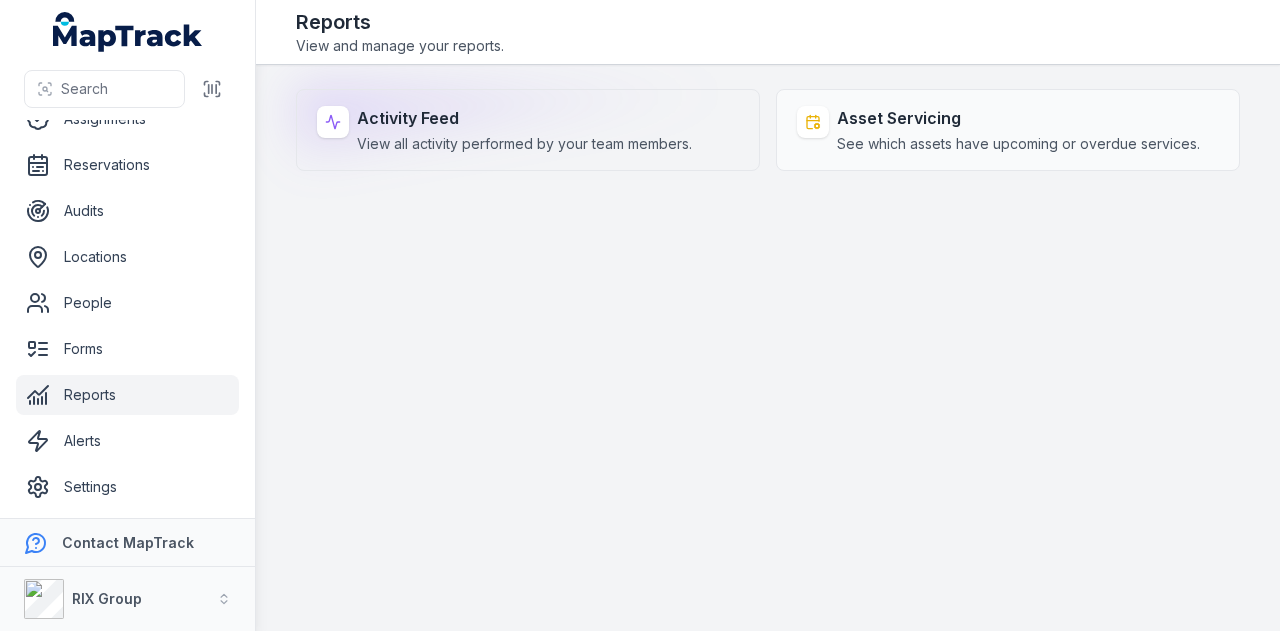 click on "Activity Feed" at bounding box center [524, 118] 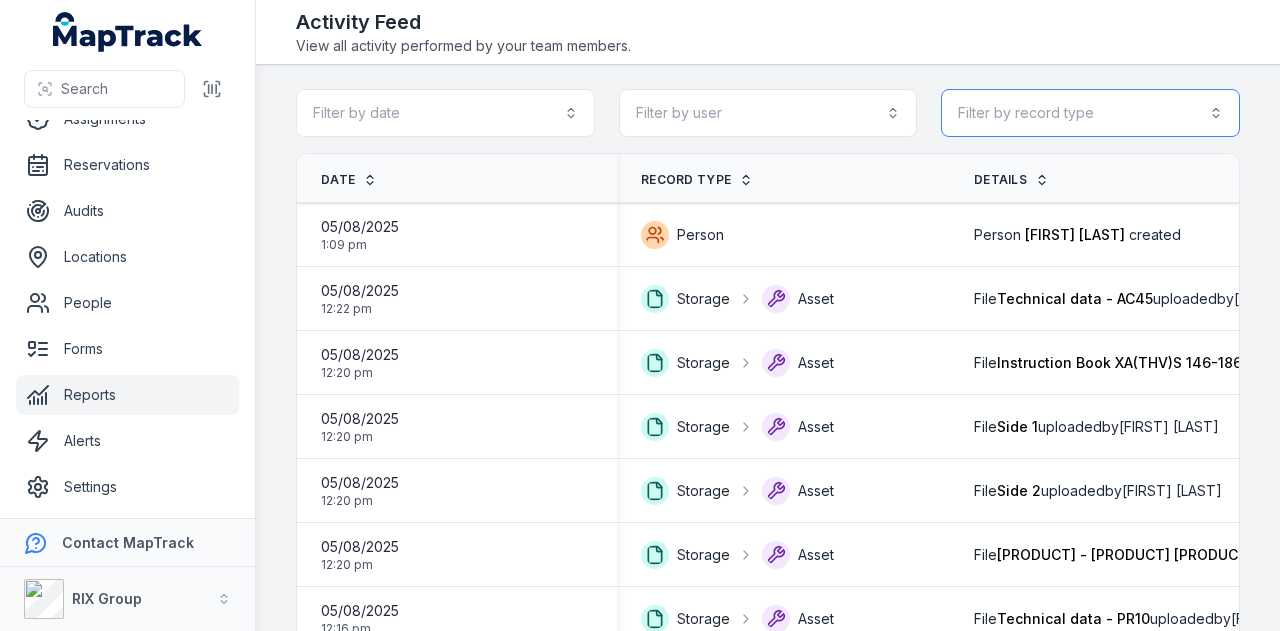 click on "Filter by record type" at bounding box center (1090, 113) 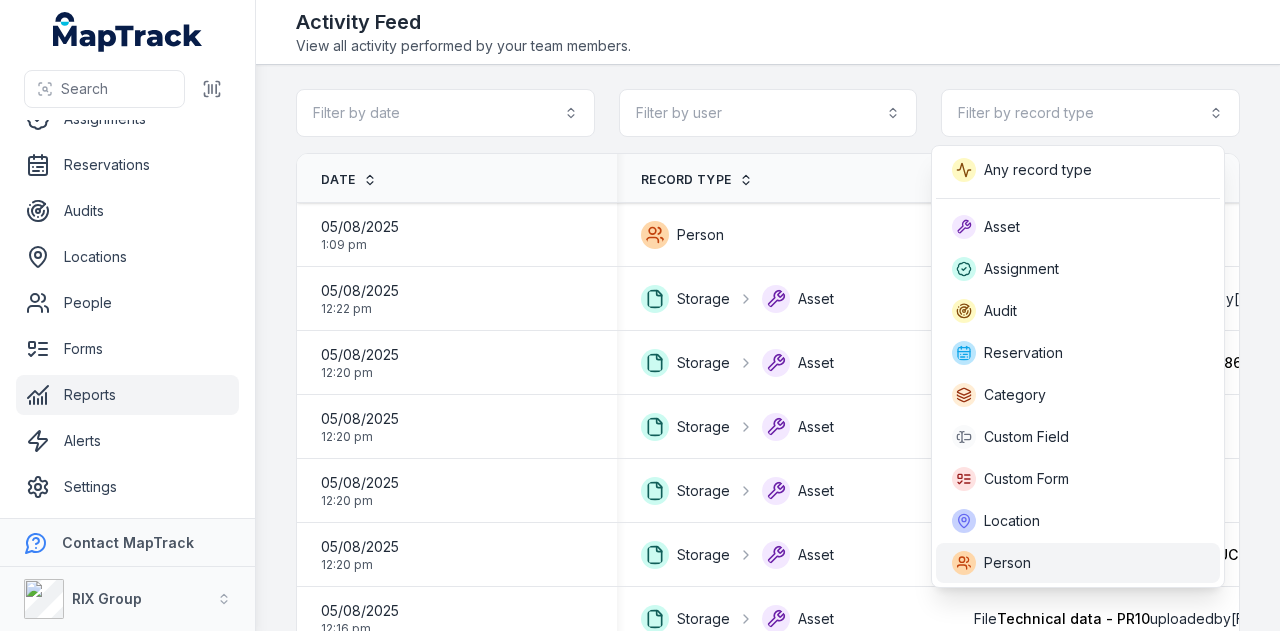 click on "Person" at bounding box center (1078, 563) 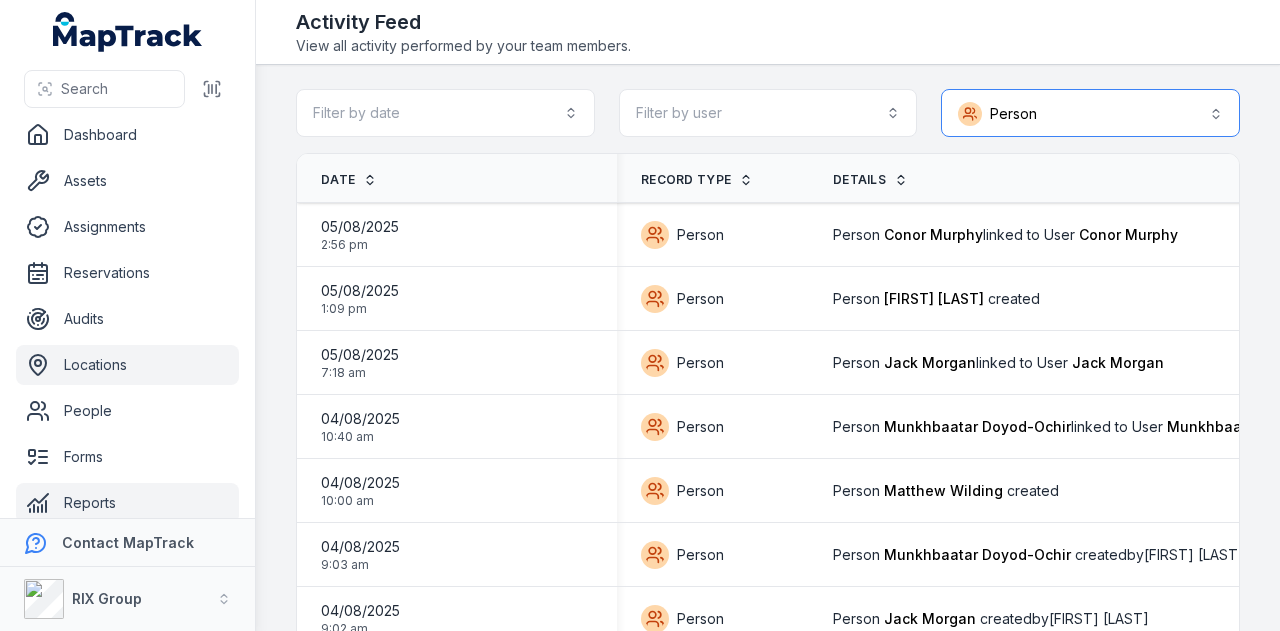 scroll, scrollTop: 0, scrollLeft: 0, axis: both 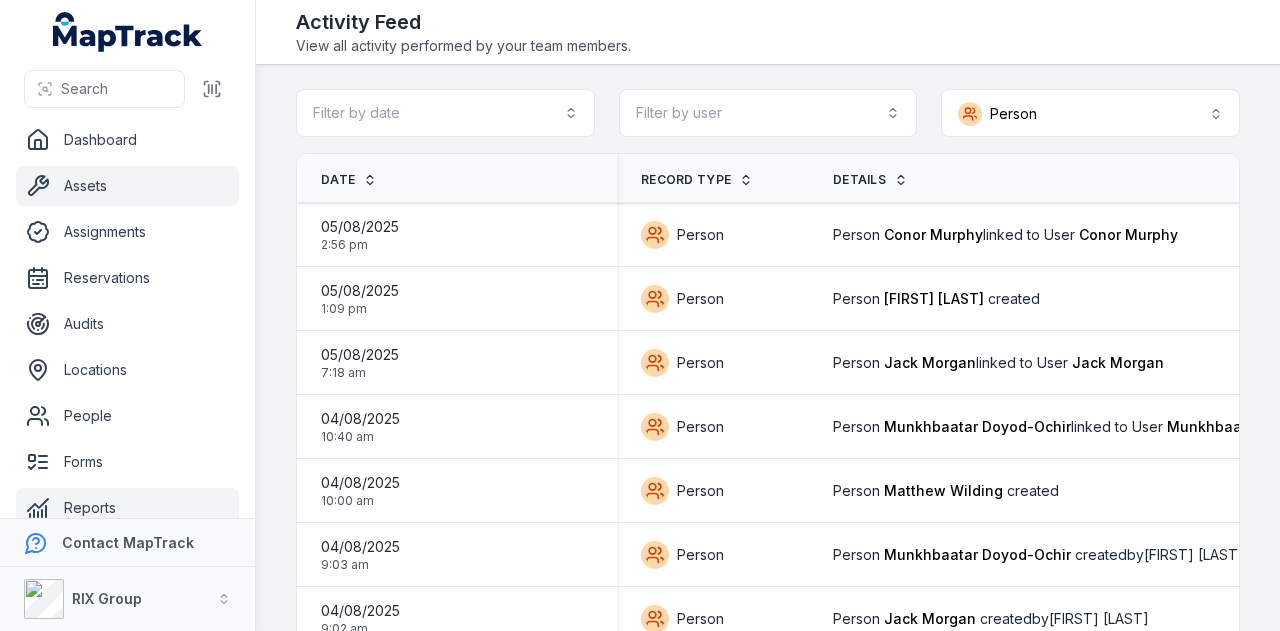 click on "Assets" at bounding box center [127, 186] 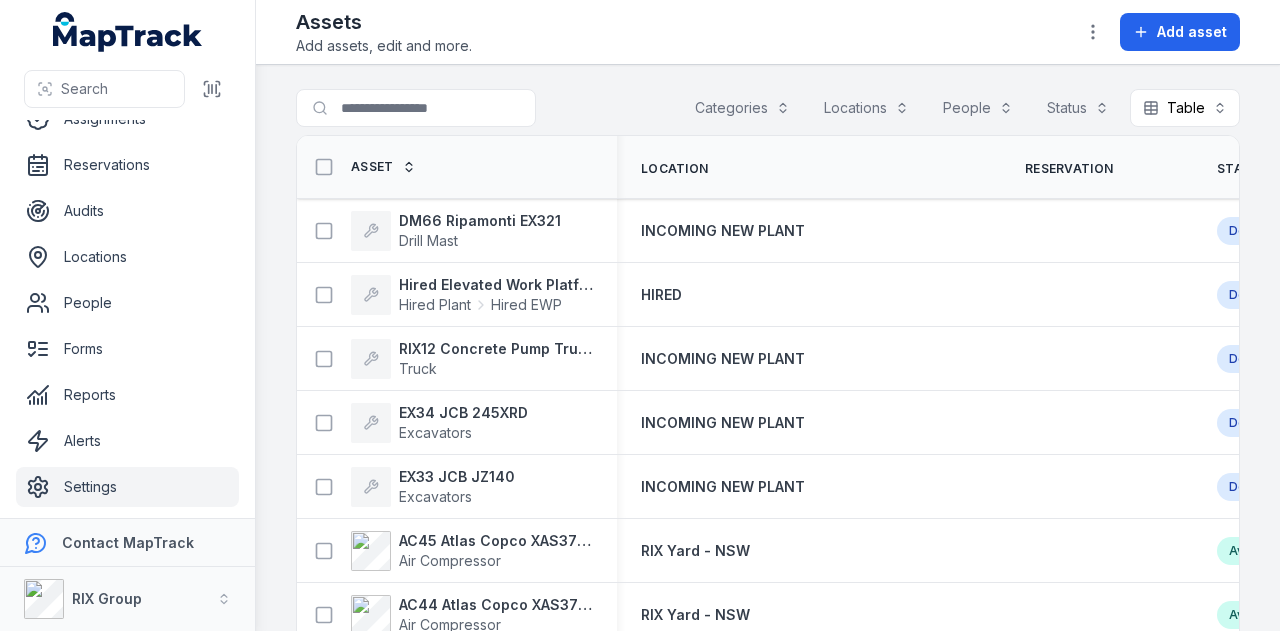 scroll, scrollTop: 0, scrollLeft: 0, axis: both 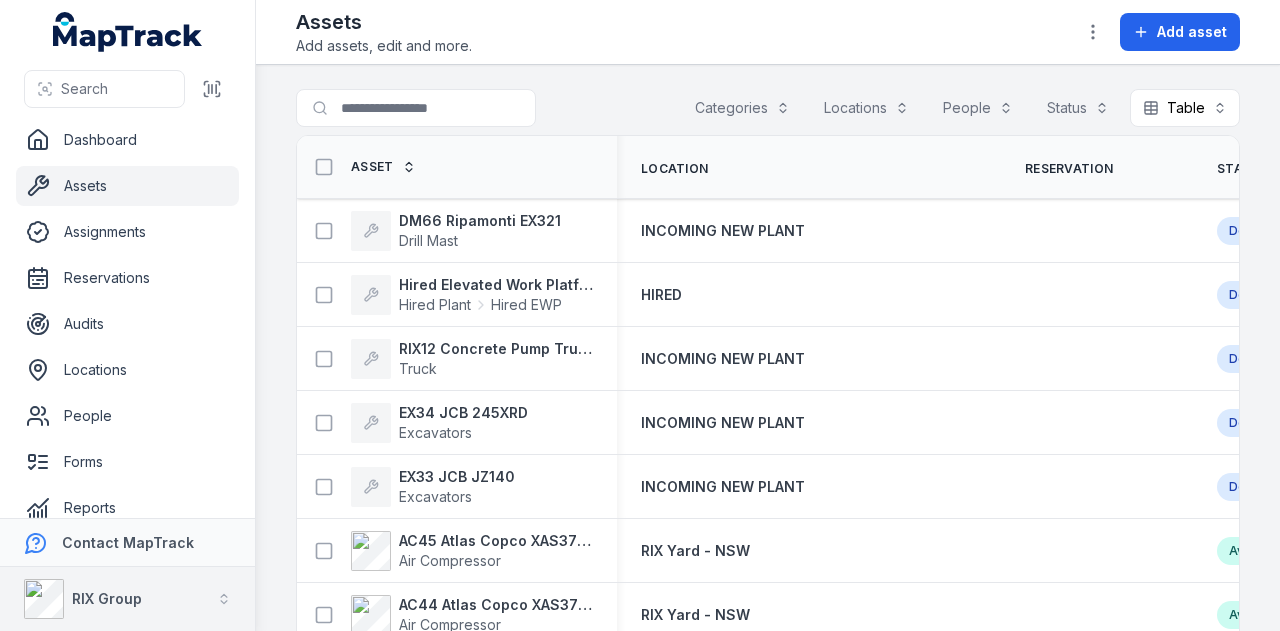 click 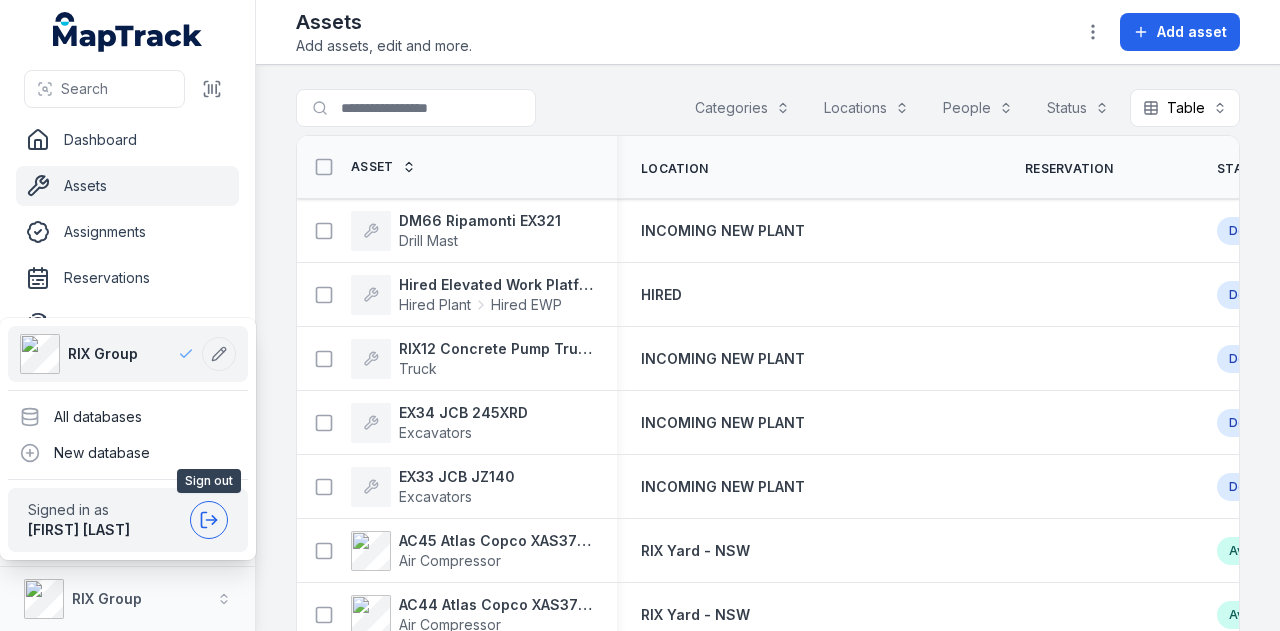 click at bounding box center (209, 520) 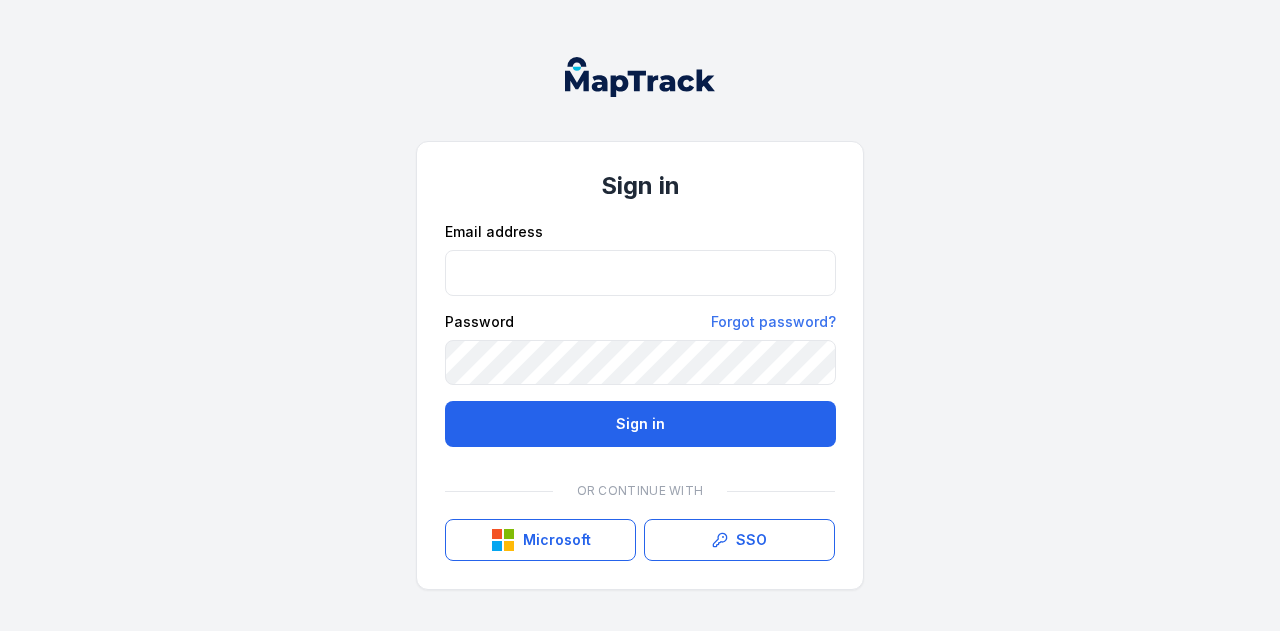 scroll, scrollTop: 0, scrollLeft: 0, axis: both 